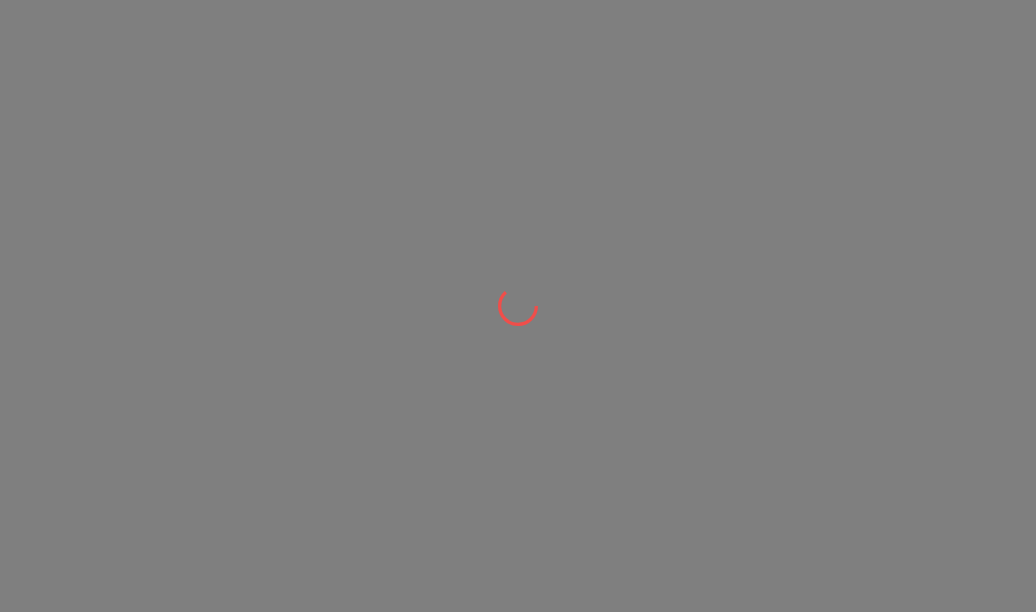 scroll, scrollTop: 0, scrollLeft: 0, axis: both 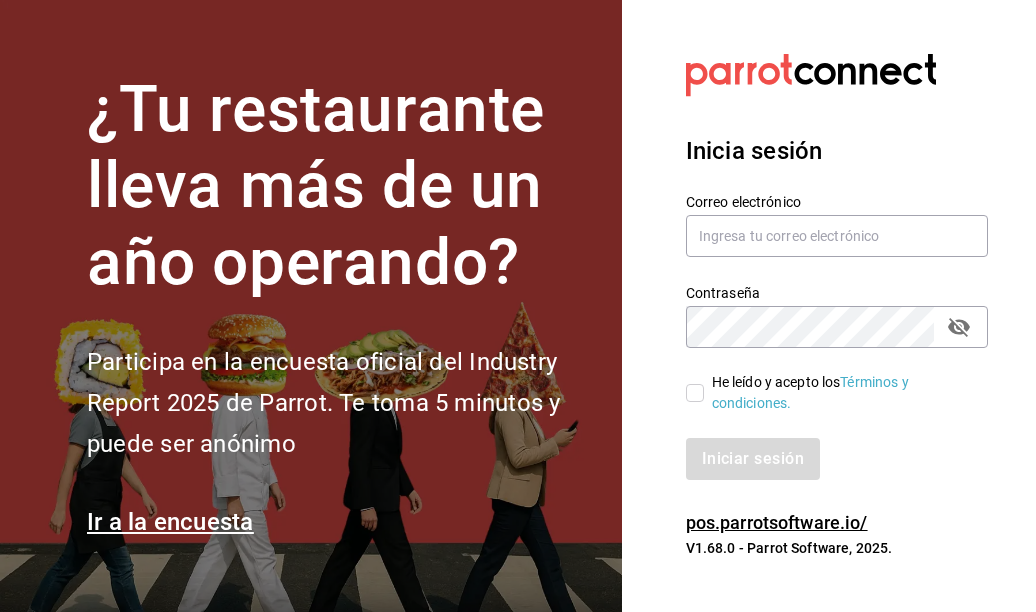 click on "Correo electrónico" at bounding box center [825, 214] 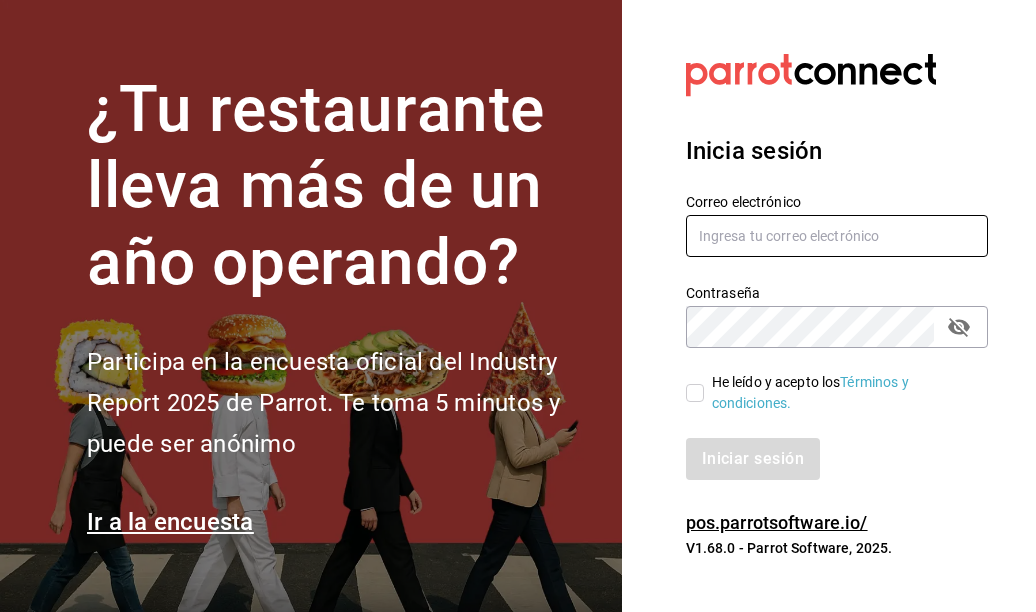 click at bounding box center (837, 236) 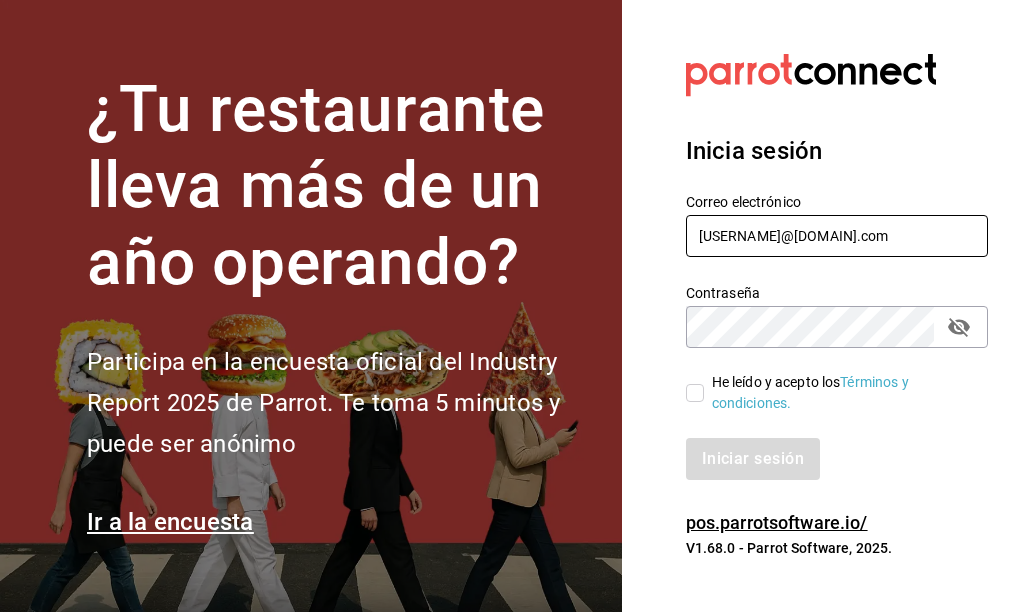 type on "[USERNAME]@[DOMAIN].com" 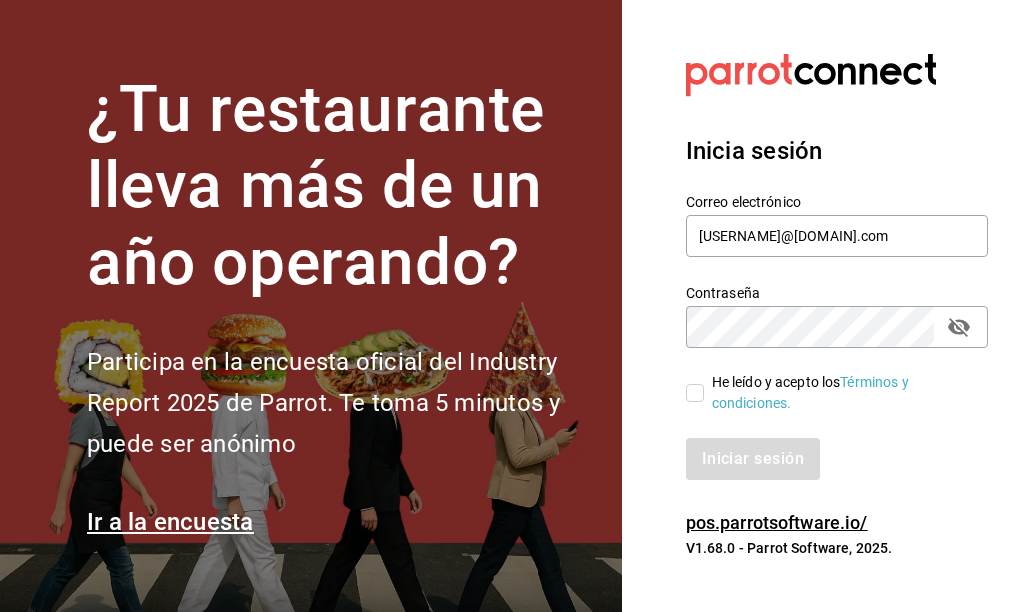 click on "He leído y acepto los  Términos y condiciones." at bounding box center [829, 393] 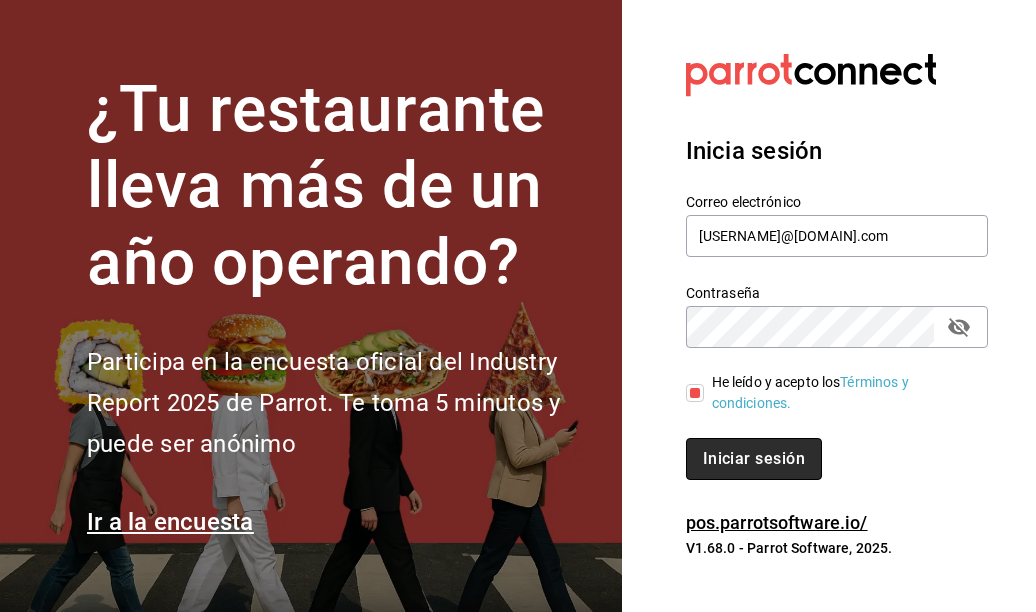 click on "Iniciar sesión" at bounding box center (754, 459) 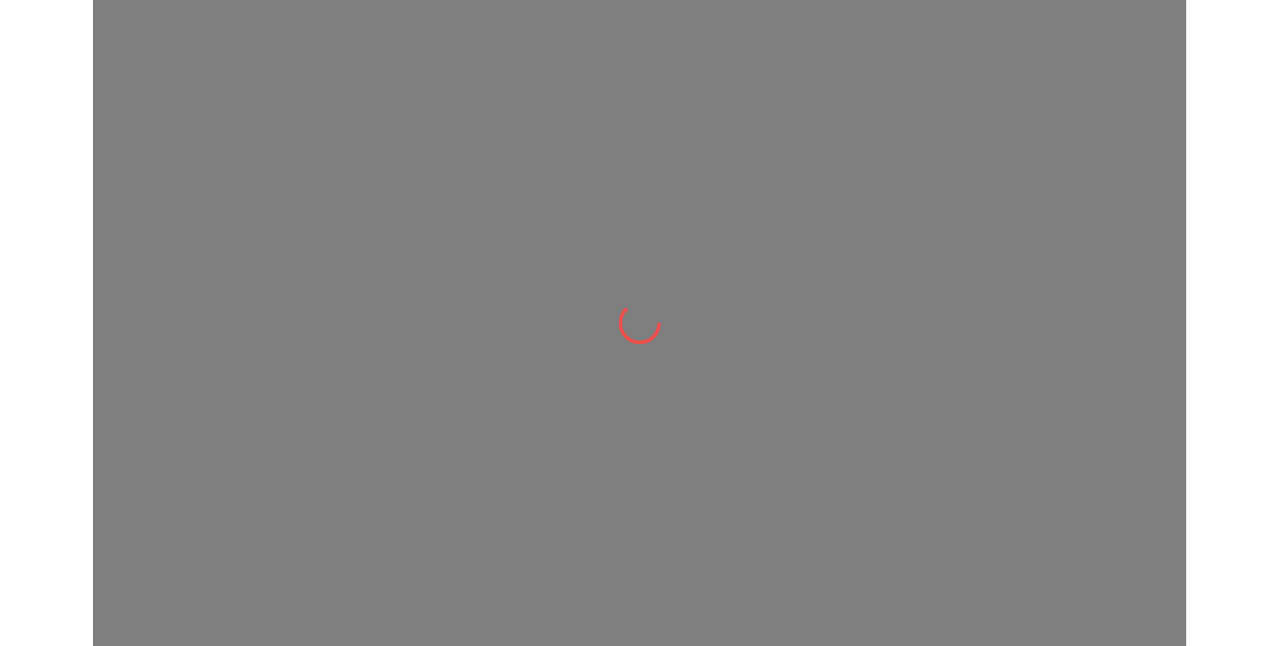 scroll, scrollTop: 0, scrollLeft: 0, axis: both 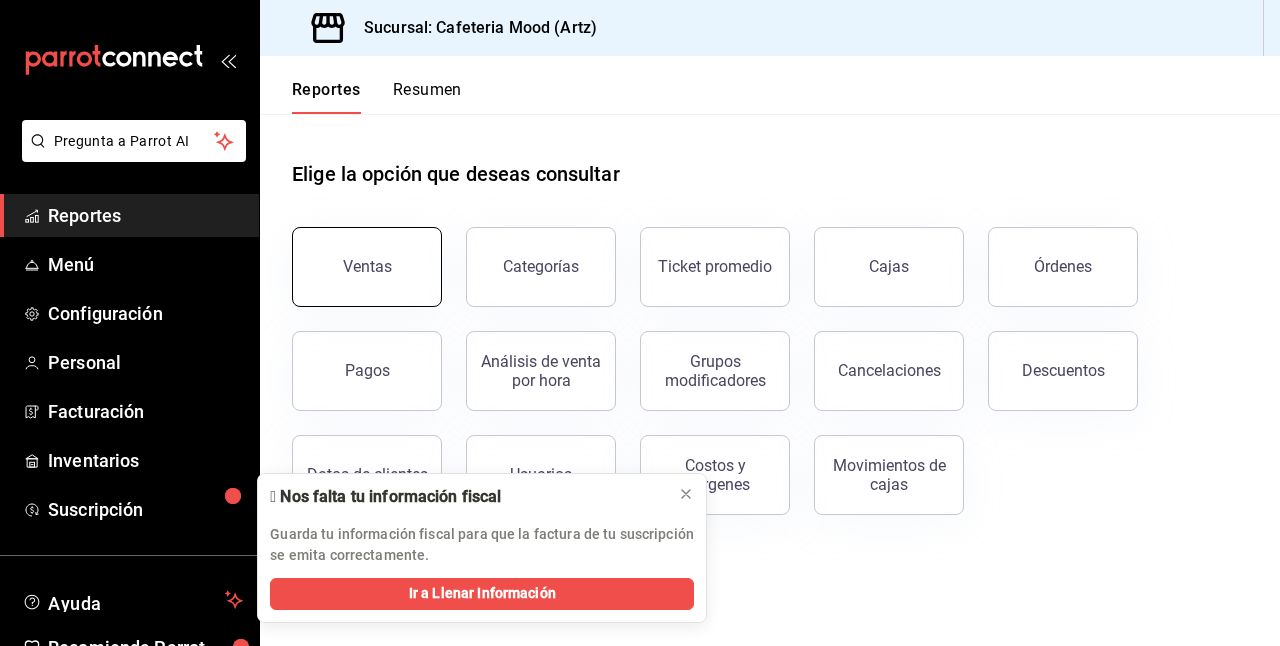 click on "Ventas" at bounding box center (367, 267) 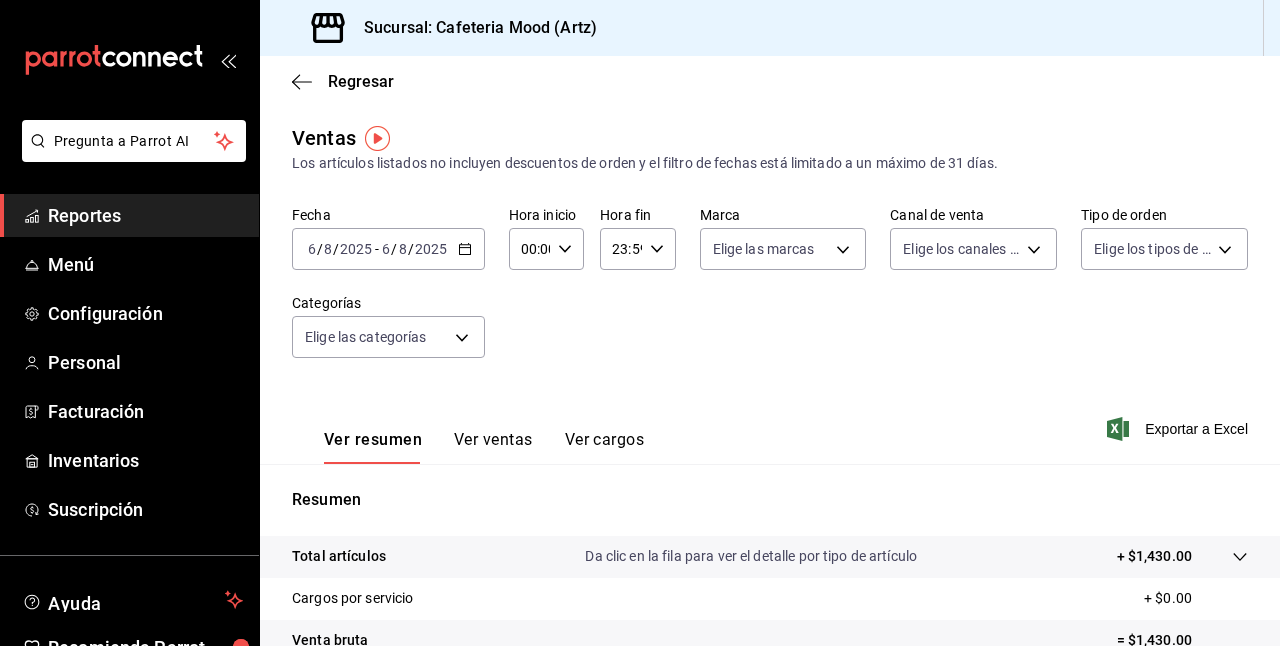 click 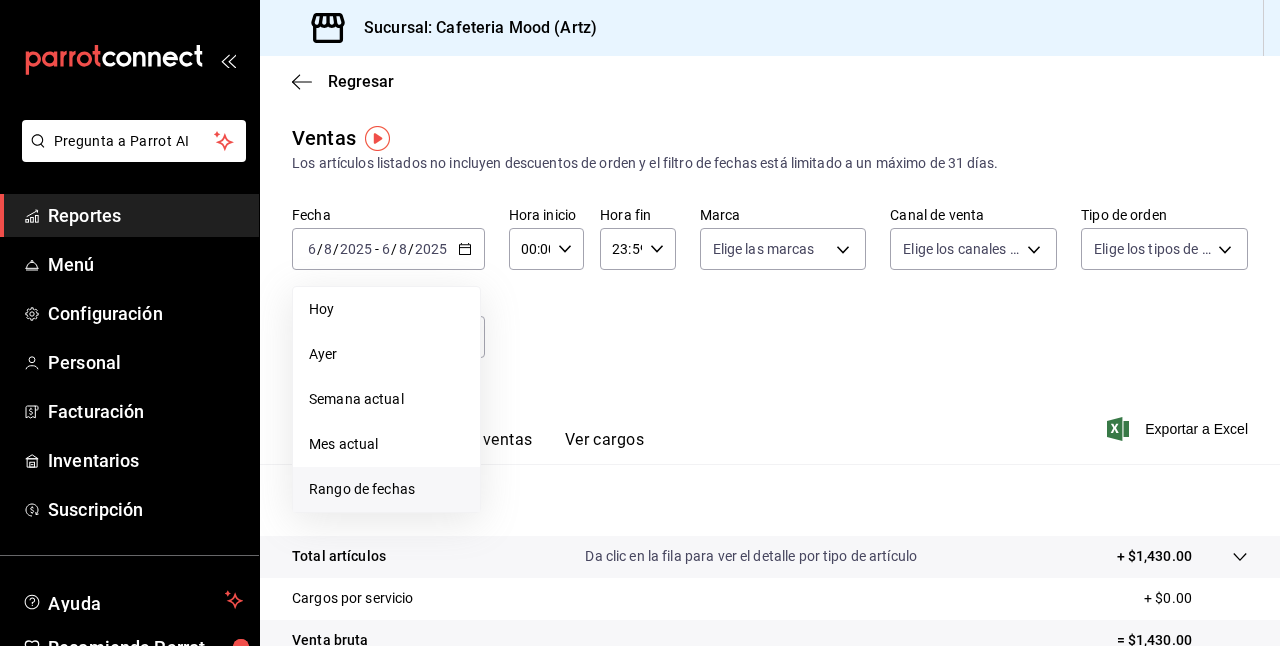 click on "Rango de fechas" at bounding box center [386, 489] 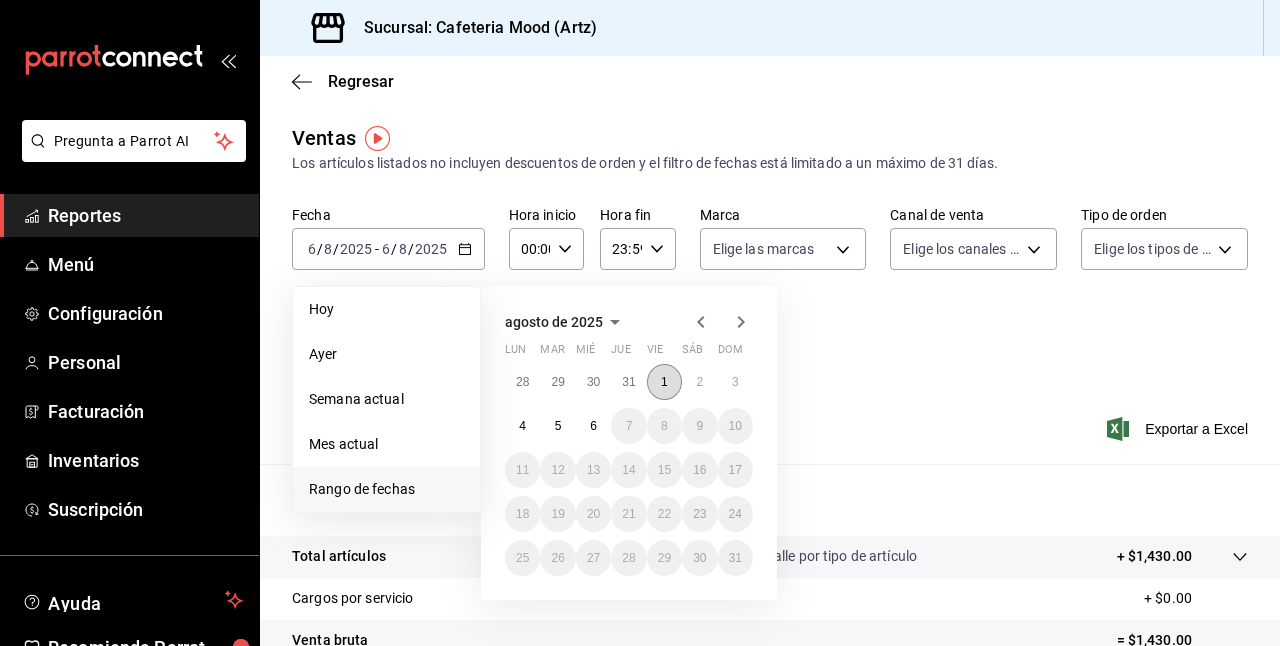 click on "1" at bounding box center (664, 382) 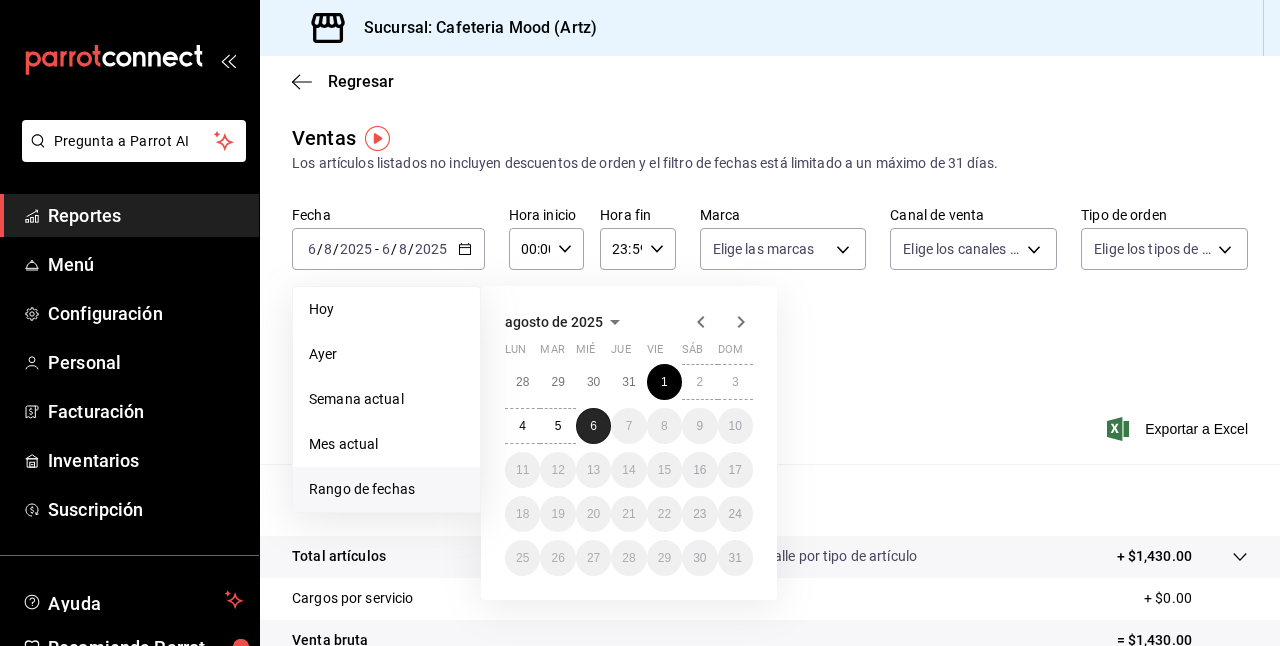 click on "6" at bounding box center (593, 426) 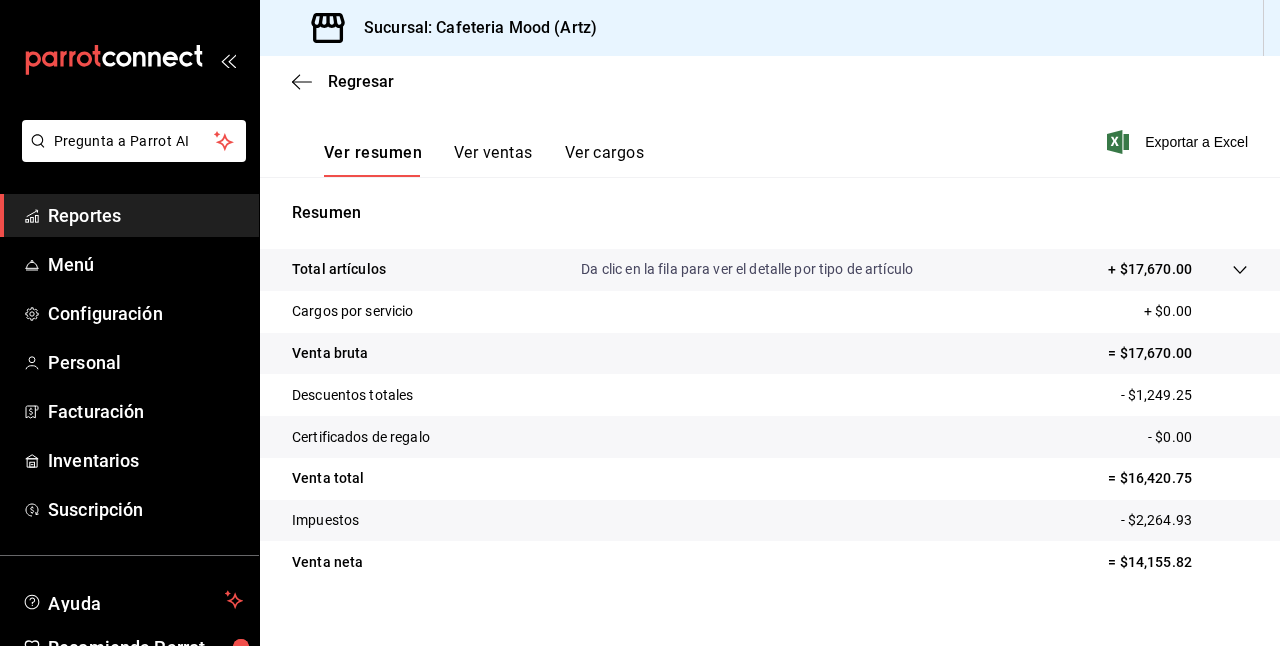 scroll, scrollTop: 312, scrollLeft: 0, axis: vertical 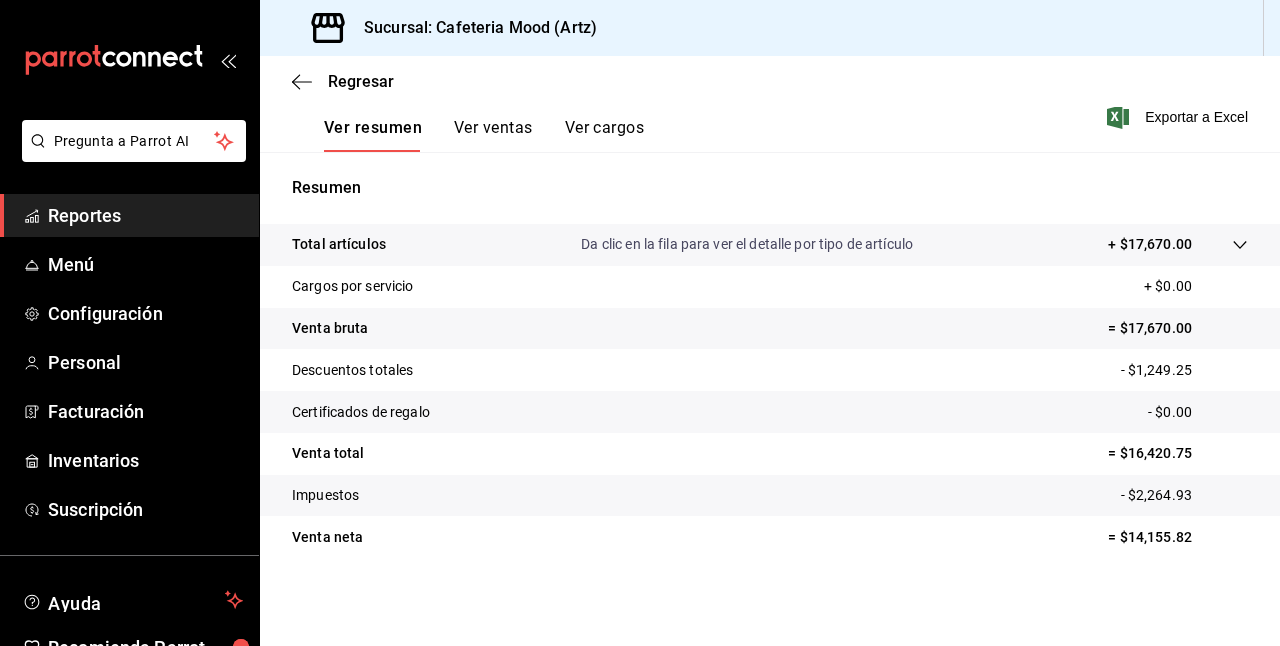 click on "Resumen Total artículos Da clic en la fila para ver el detalle por tipo de artículo + $17,670.00 Cargos por servicio + $0.00 Venta bruta = $17,670.00 Descuentos totales - $1,249.25 Certificados de regalo - $0.00 Venta total = $16,420.75 Impuestos - $2,264.93 Venta neta = $14,155.82" at bounding box center (770, 367) 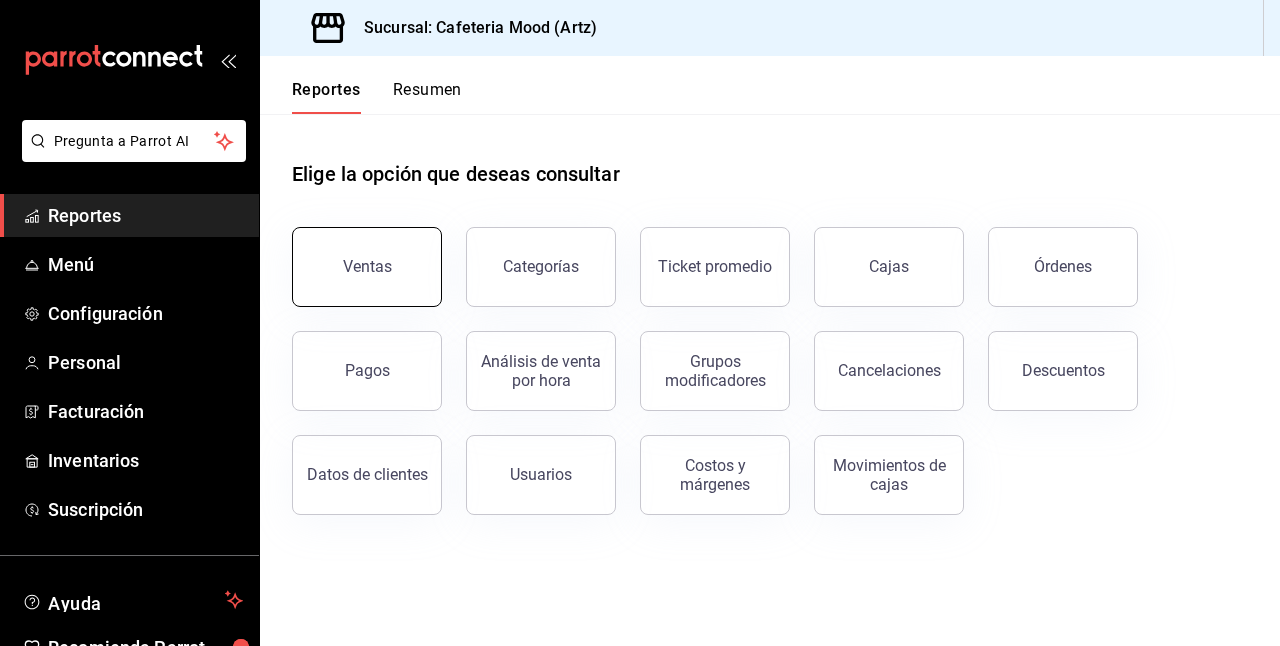 click on "Ventas" at bounding box center (367, 267) 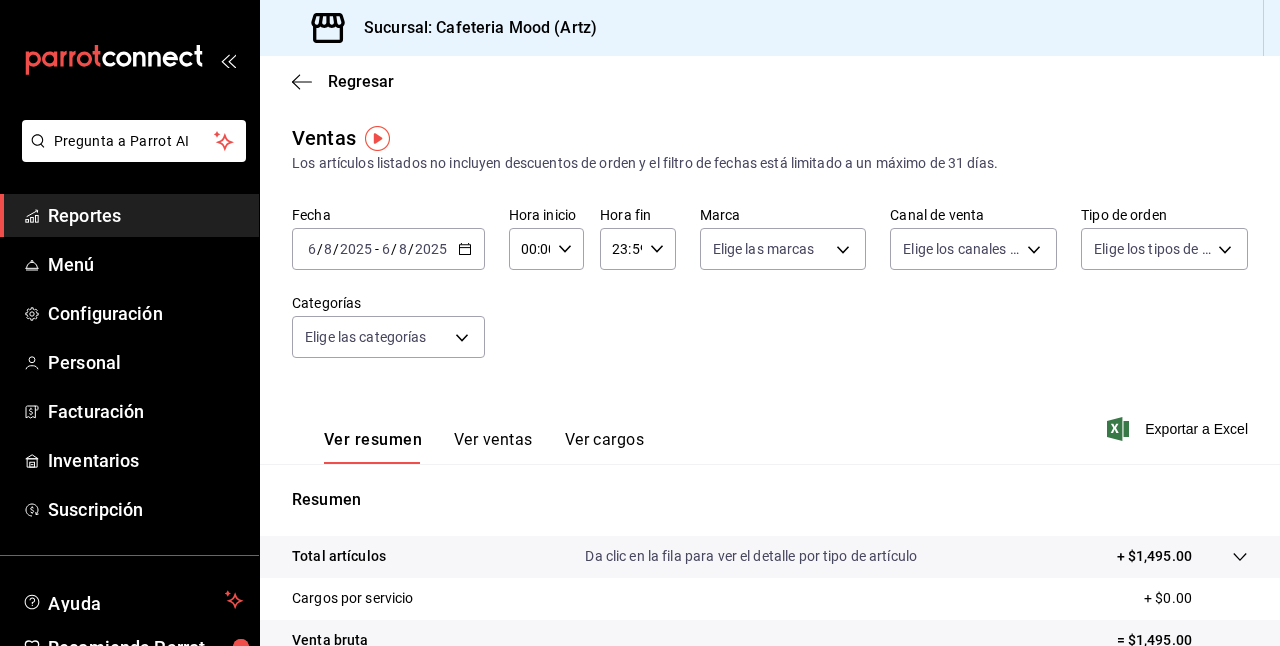 click on "2025-08-06 6 / 8 / 2025 - 2025-08-06 6 / 8 / 2025" at bounding box center [388, 249] 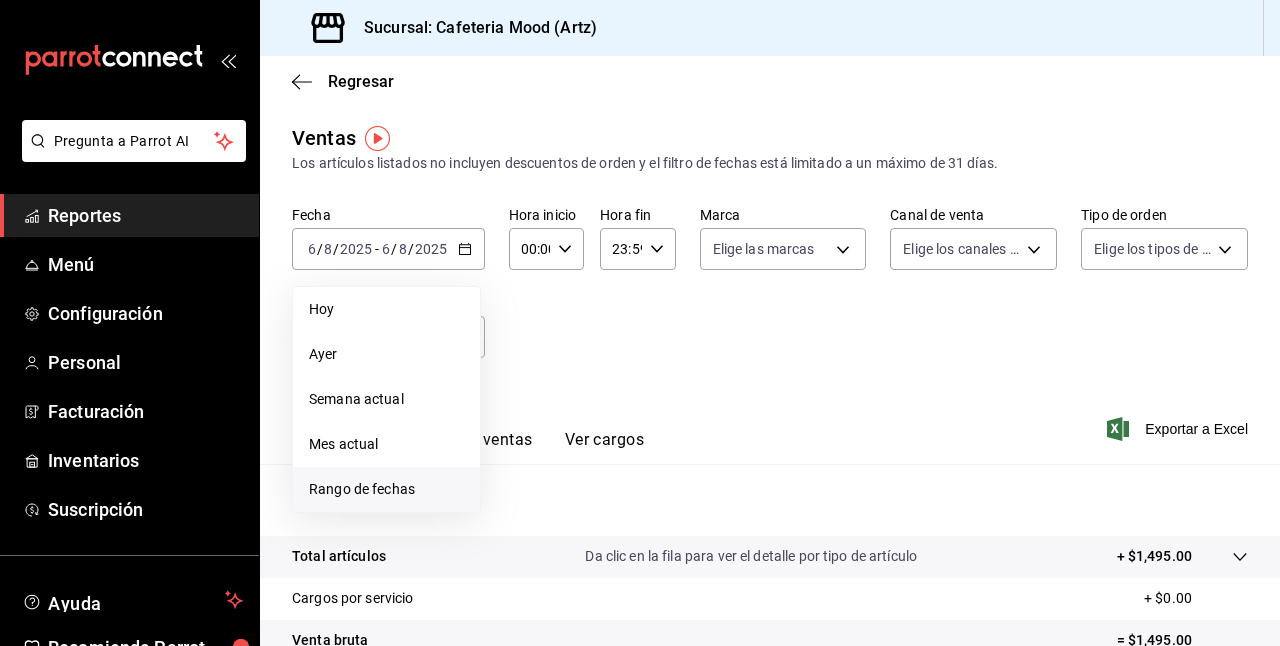click on "Rango de fechas" at bounding box center [386, 489] 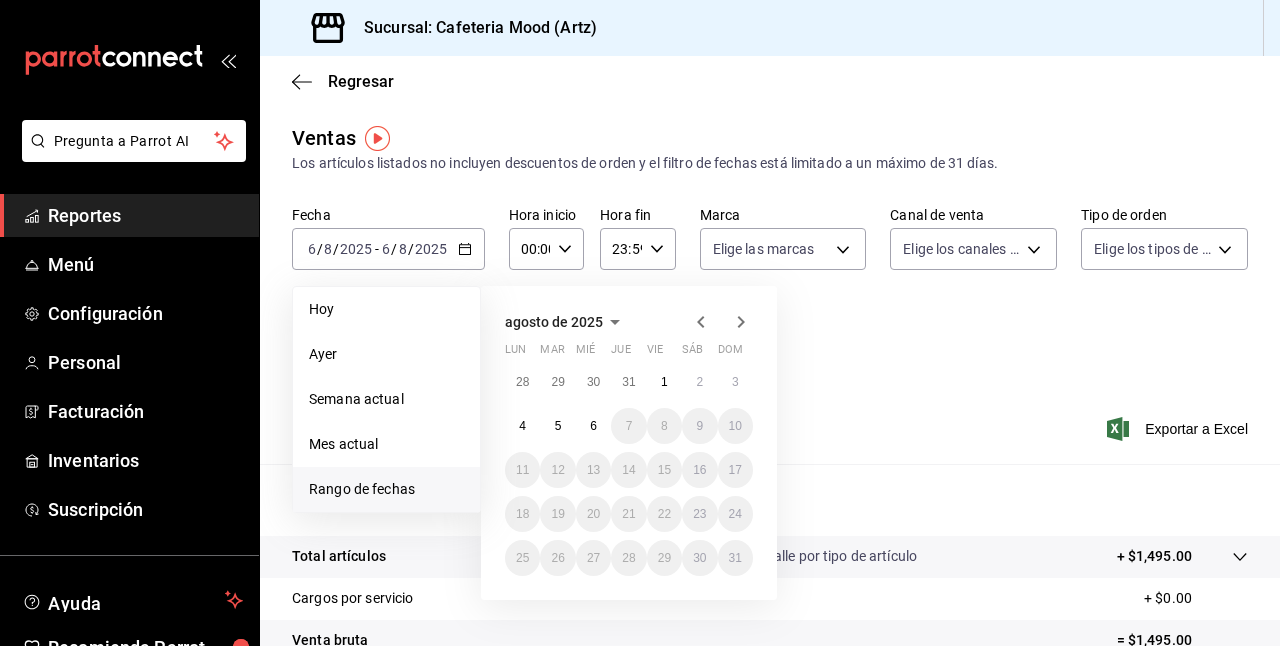 click 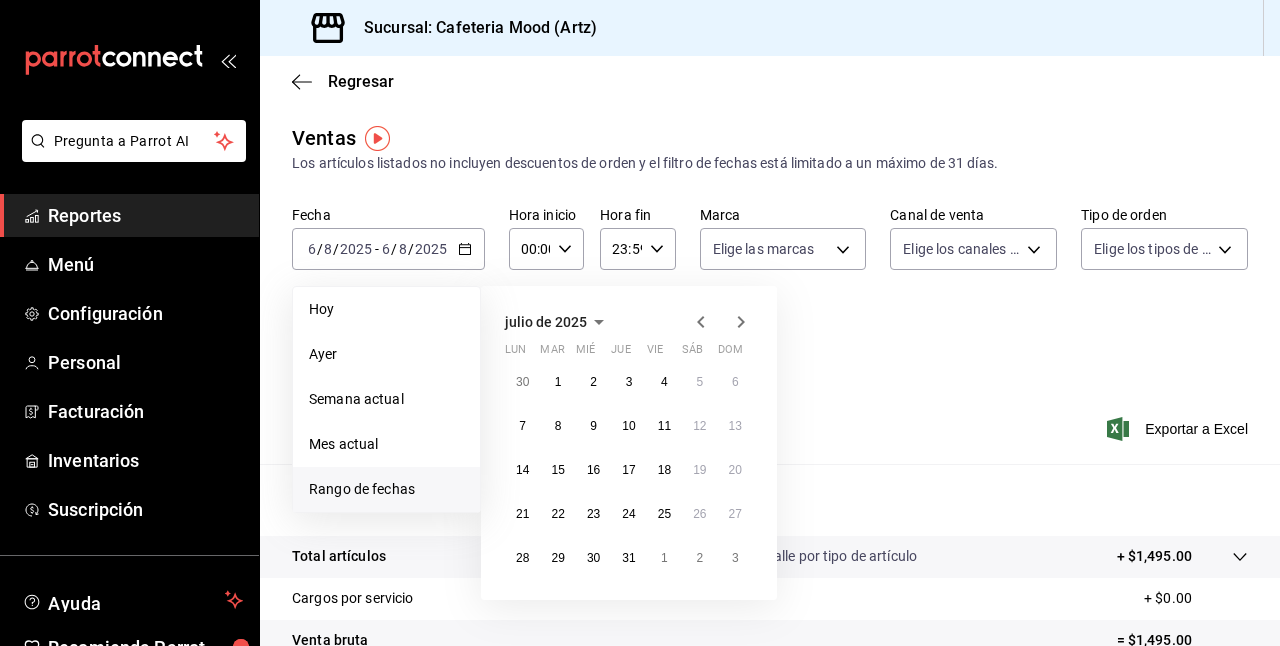 click 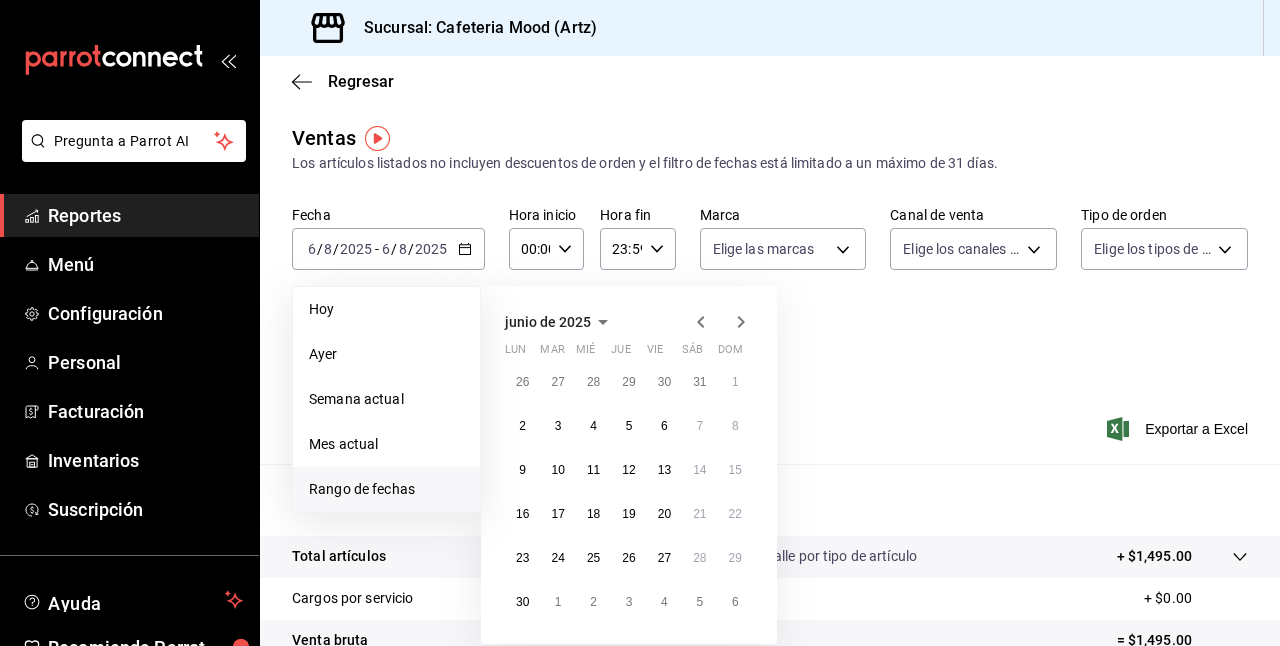 click 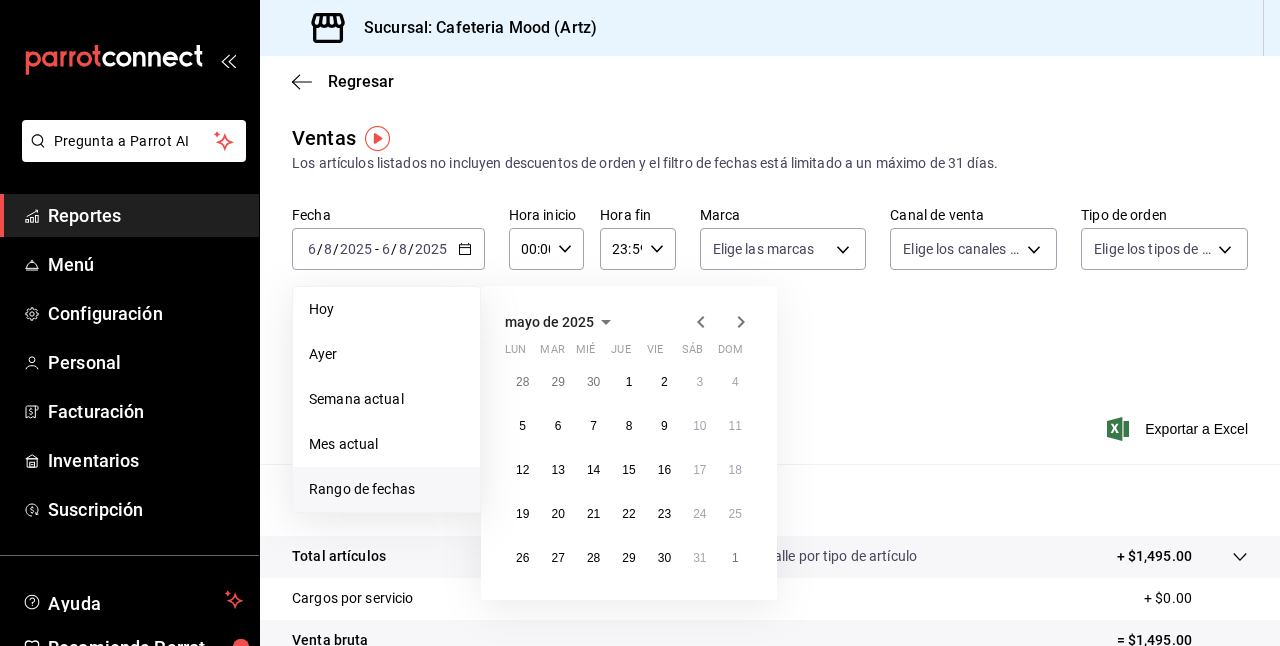 click 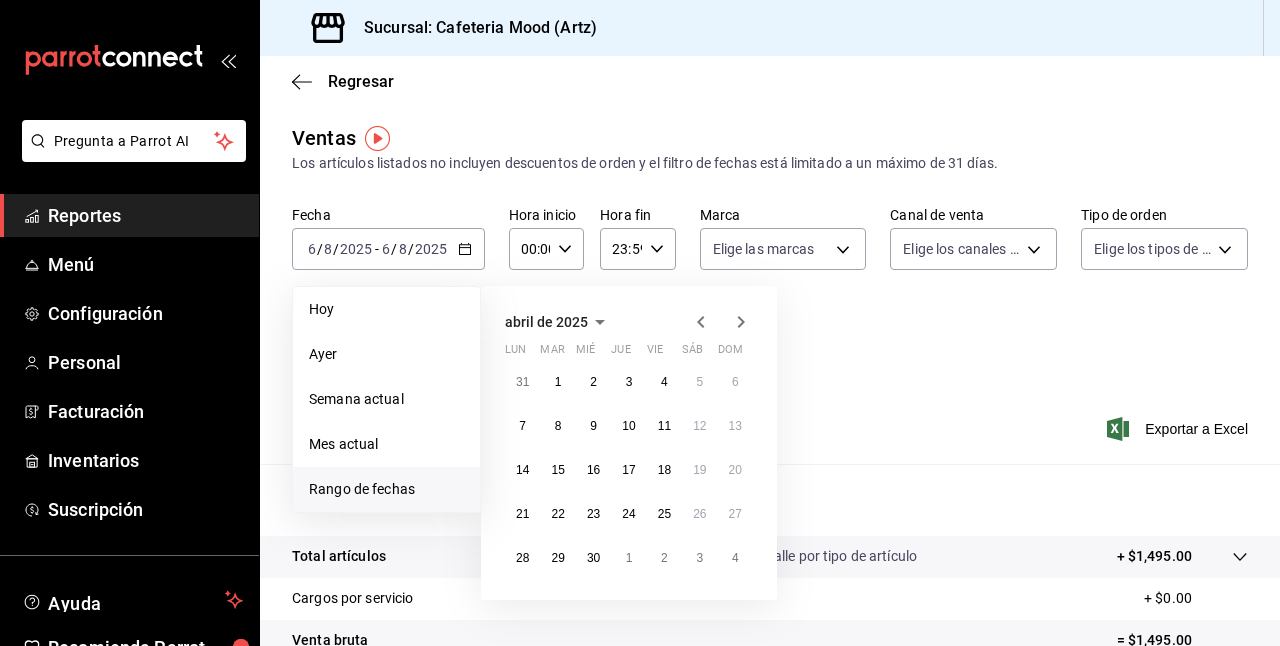 click 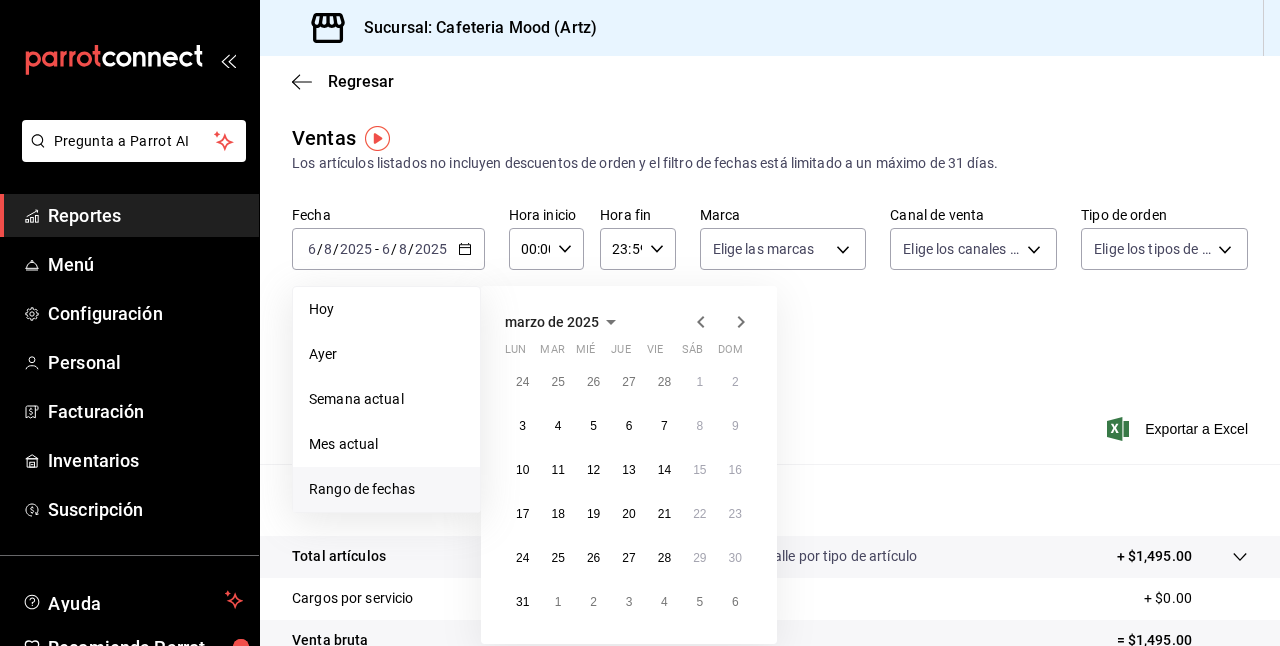 click 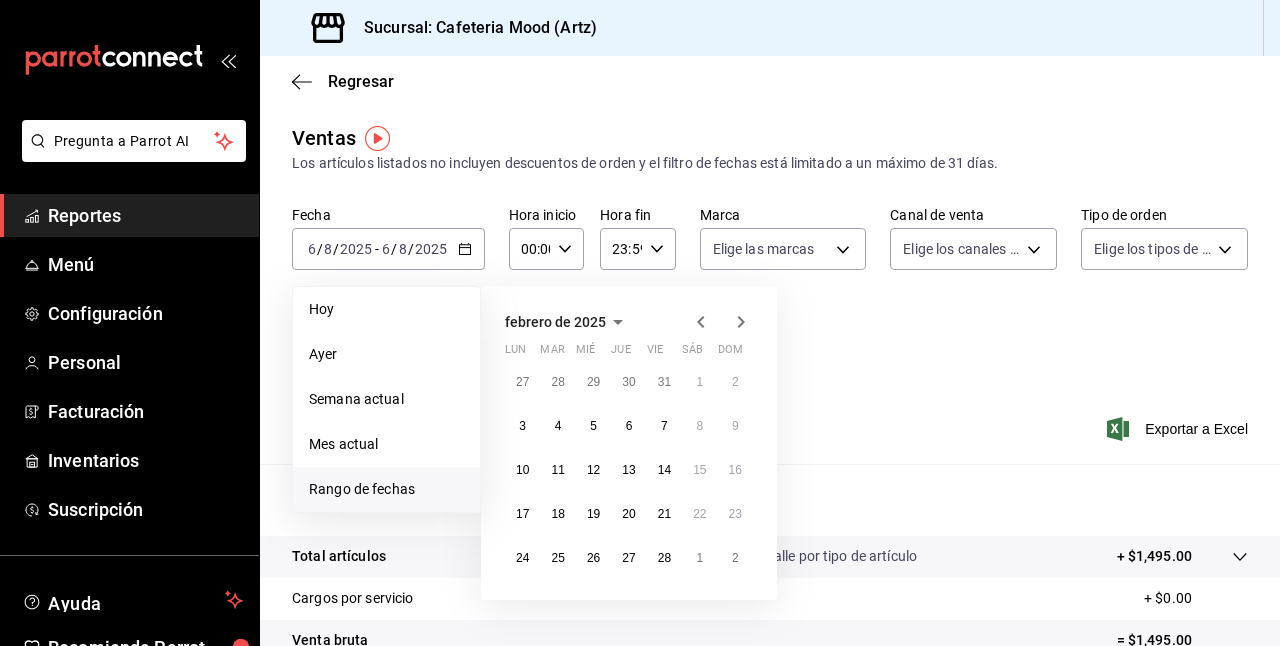 click 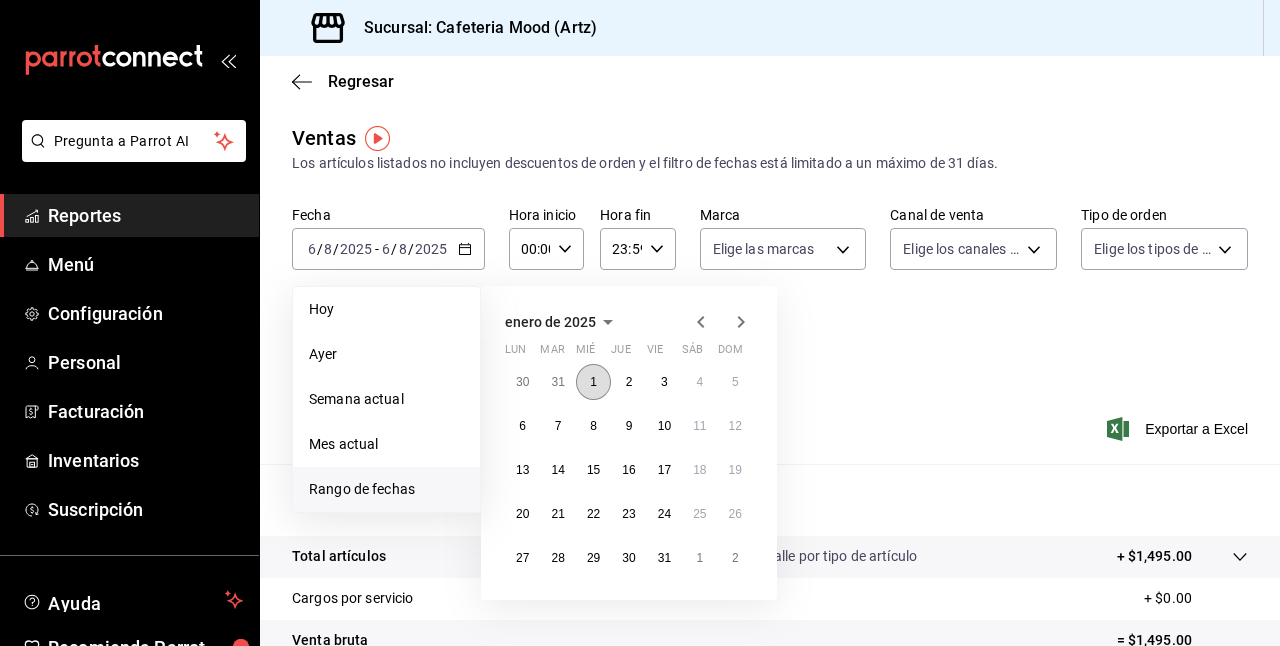 click on "1" at bounding box center [593, 382] 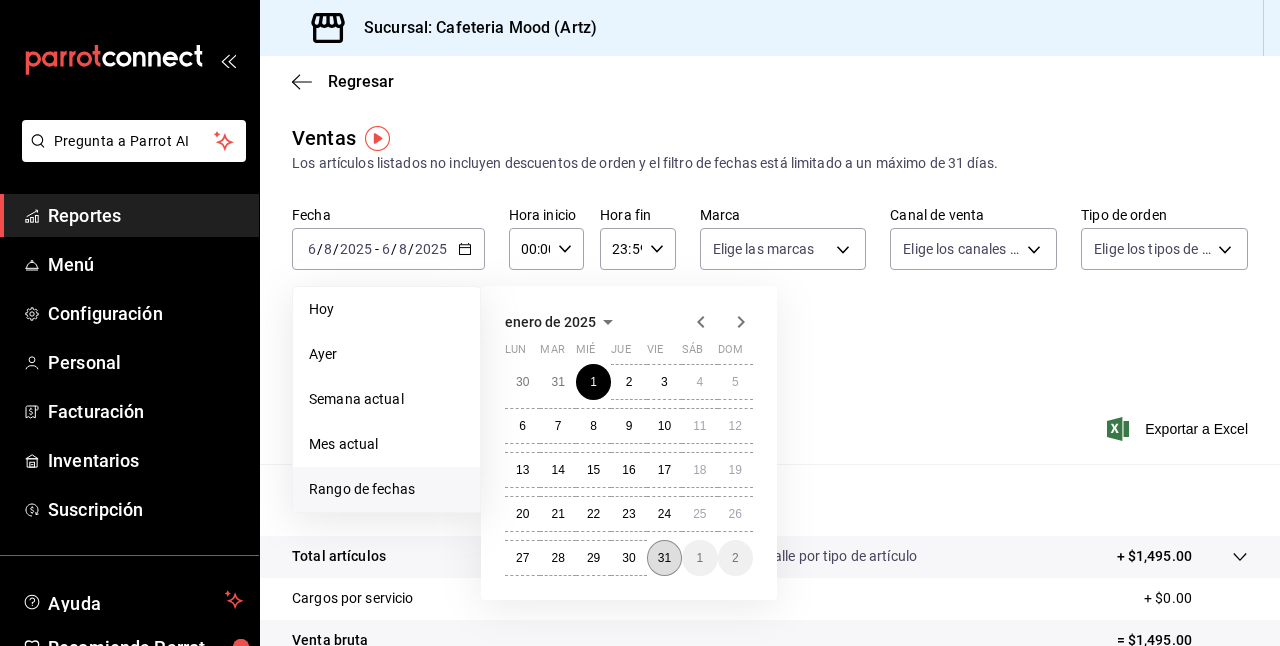 click on "31" at bounding box center (664, 558) 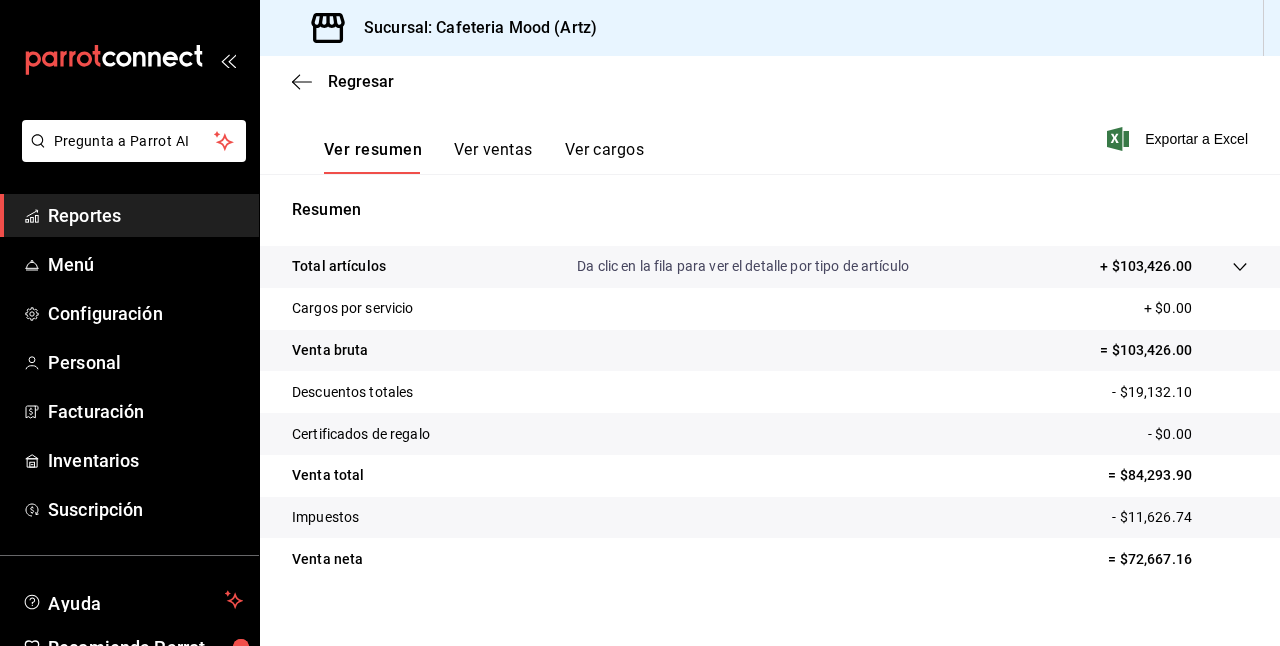 scroll, scrollTop: 308, scrollLeft: 0, axis: vertical 